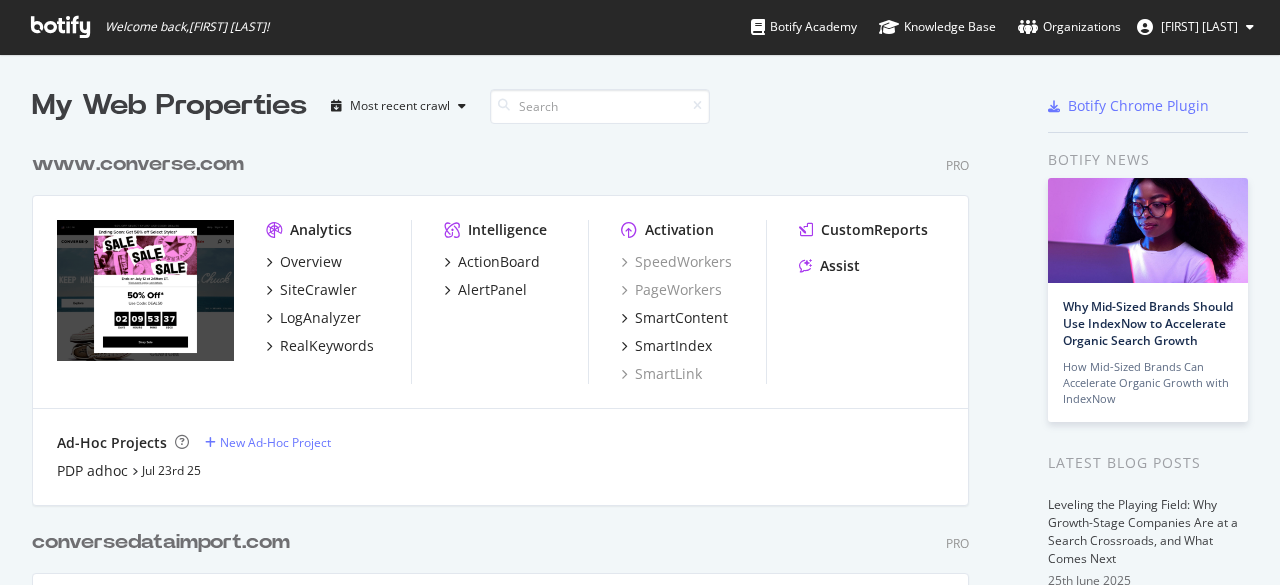 scroll, scrollTop: 0, scrollLeft: 0, axis: both 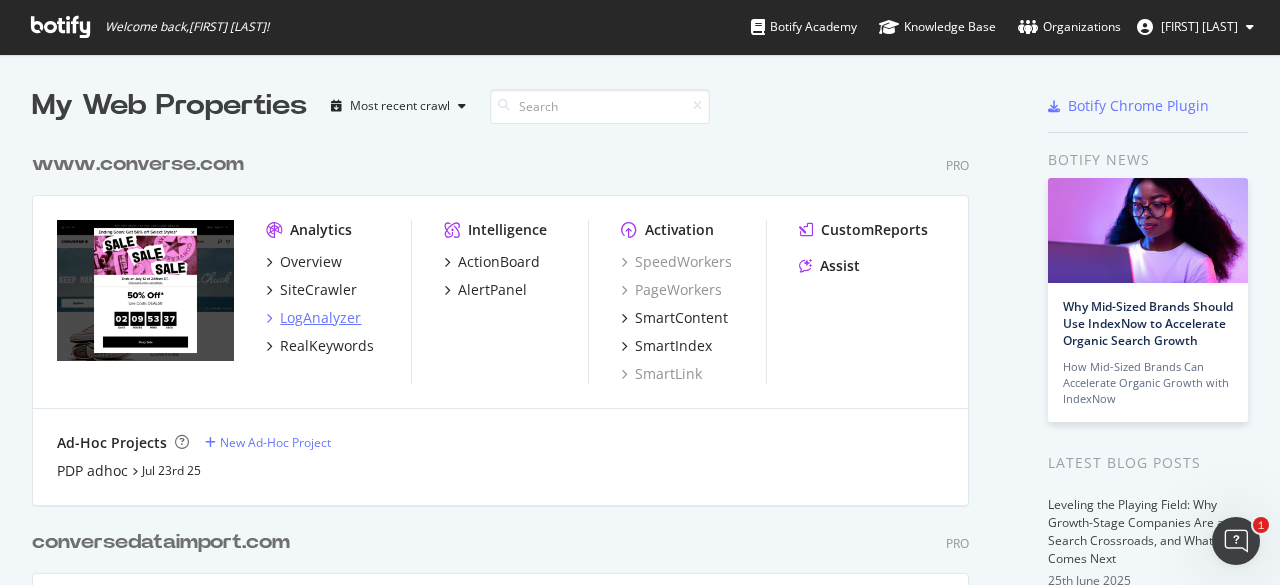 click on "LogAnalyzer" at bounding box center [320, 318] 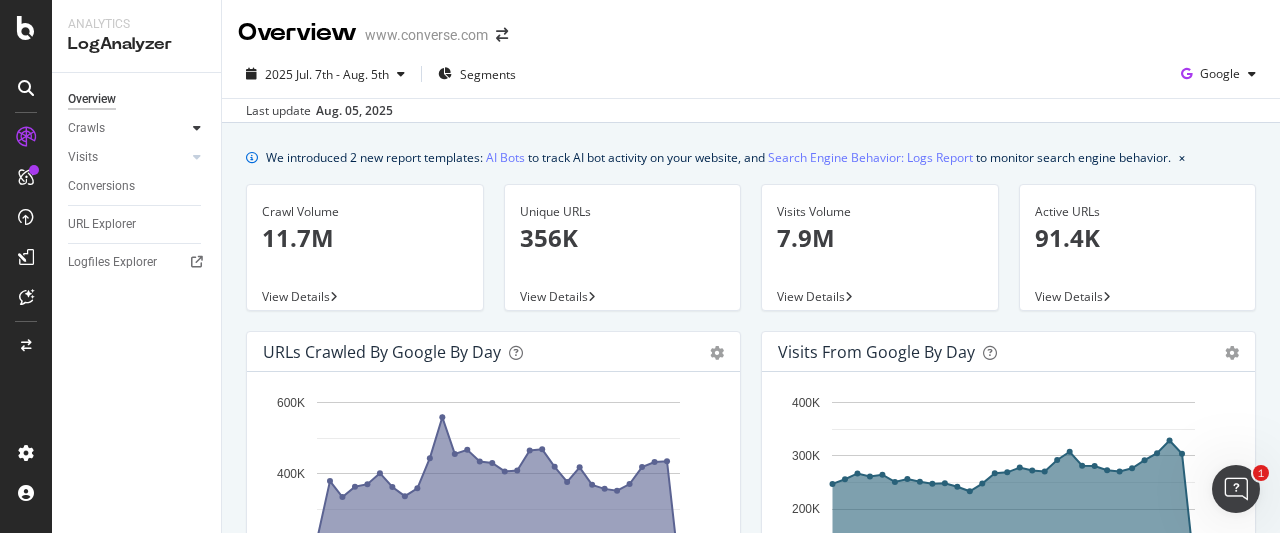 click at bounding box center [197, 128] 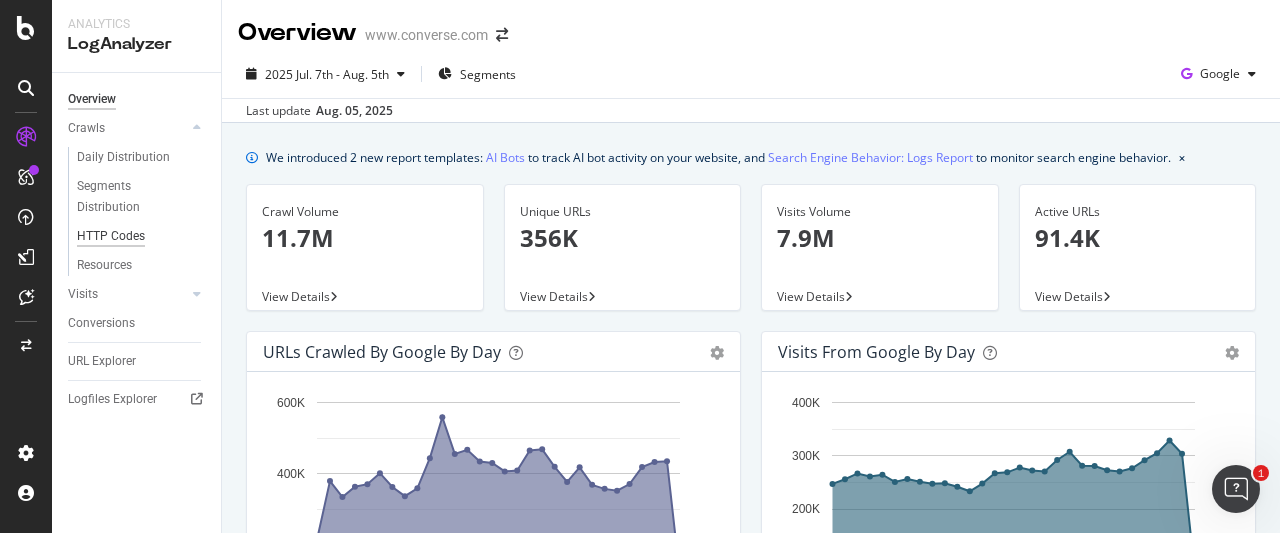 click on "HTTP Codes" at bounding box center [111, 236] 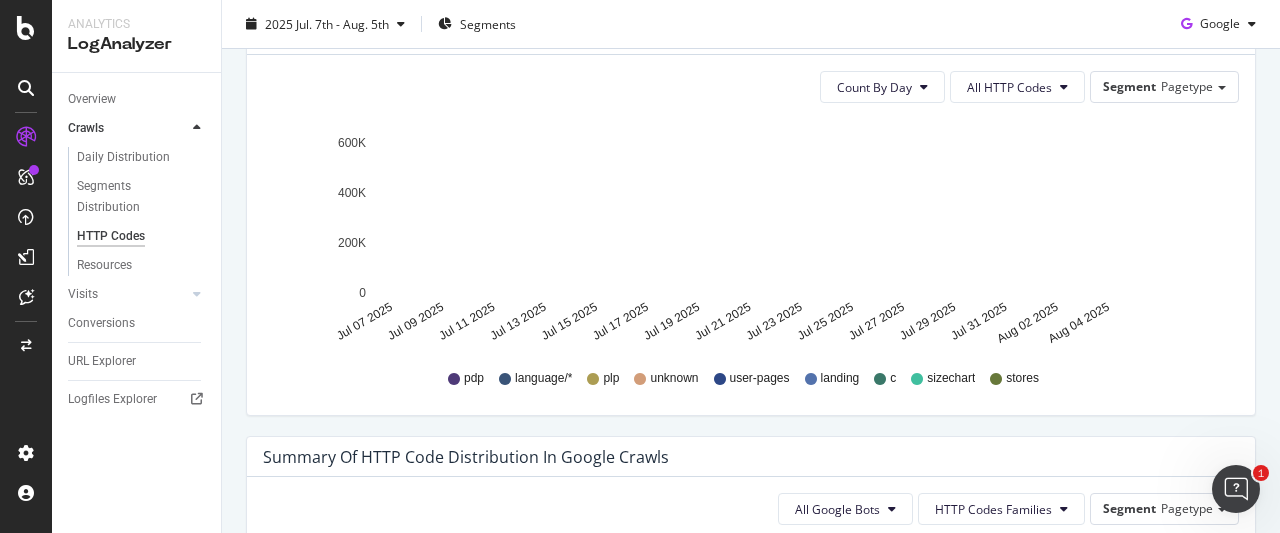 scroll, scrollTop: 1400, scrollLeft: 0, axis: vertical 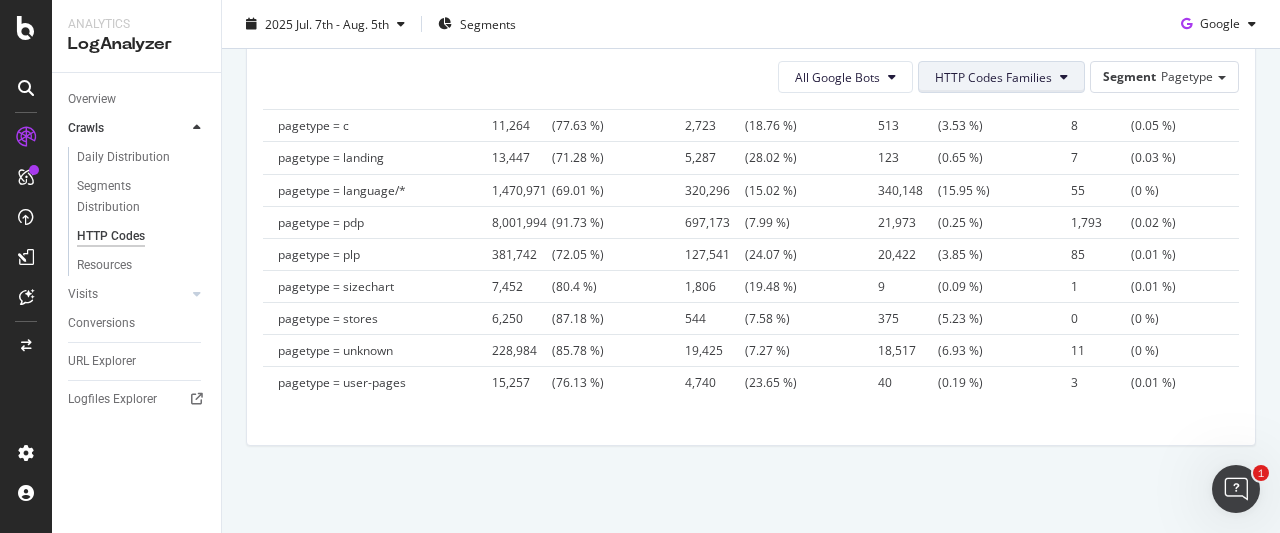 click on "HTTP Codes Families" at bounding box center [1001, 77] 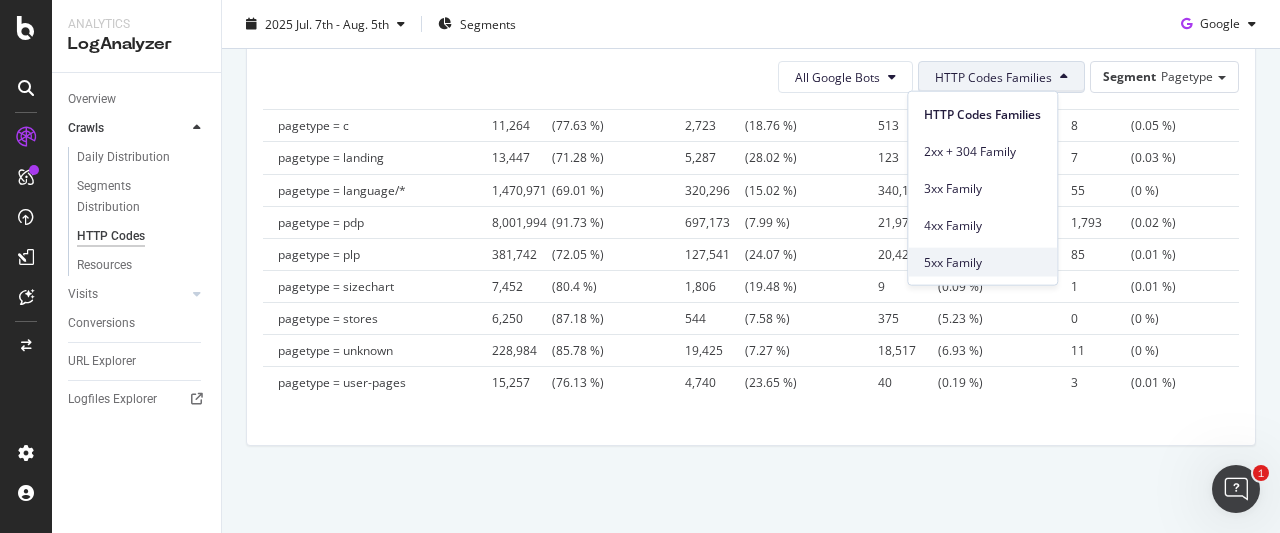 click on "5xx Family" at bounding box center [982, 262] 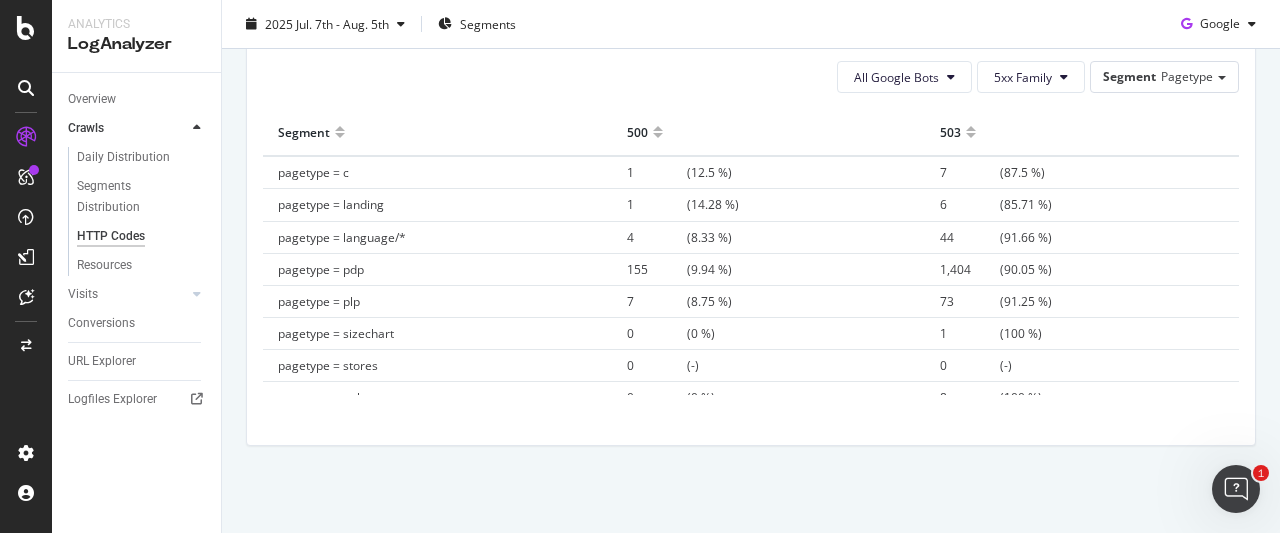 scroll, scrollTop: 0, scrollLeft: 0, axis: both 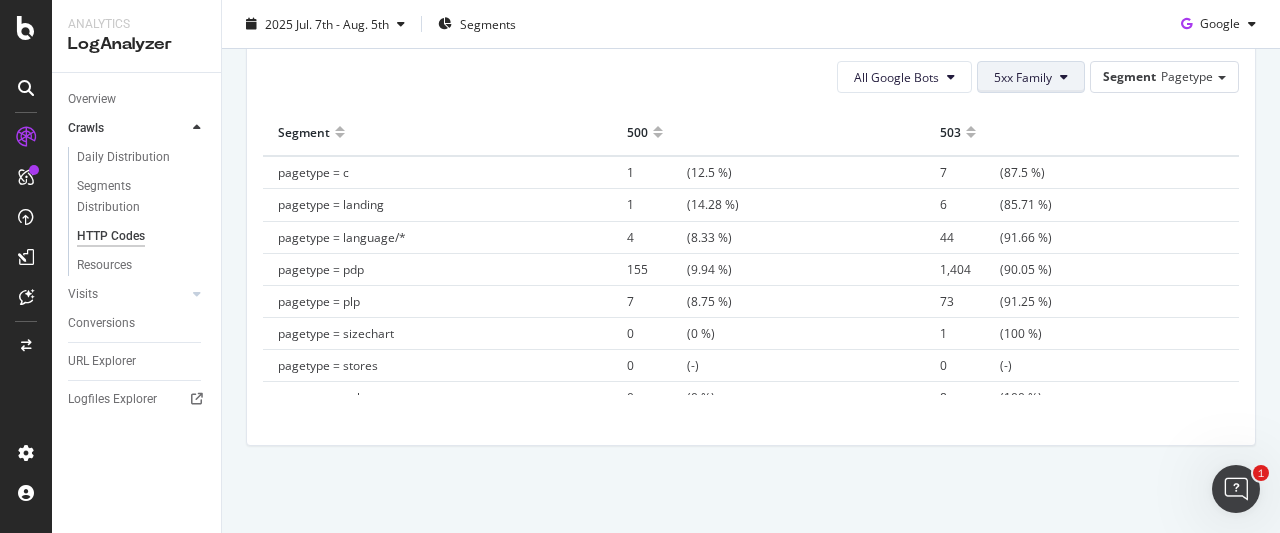 click on "5xx Family" at bounding box center [1031, 77] 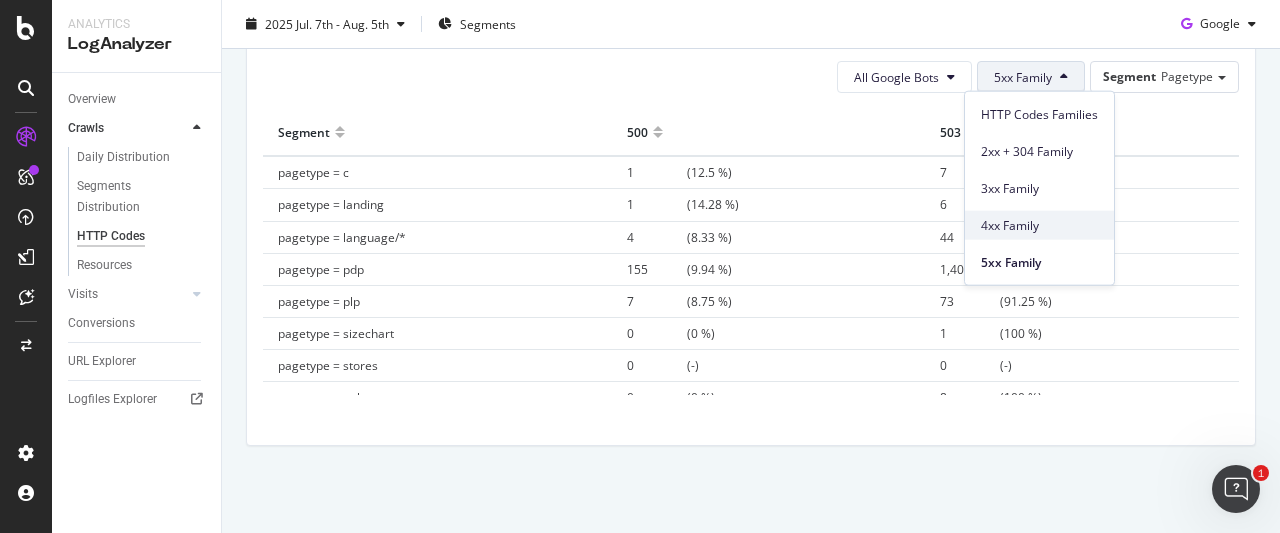 click on "4xx Family" at bounding box center [1039, 225] 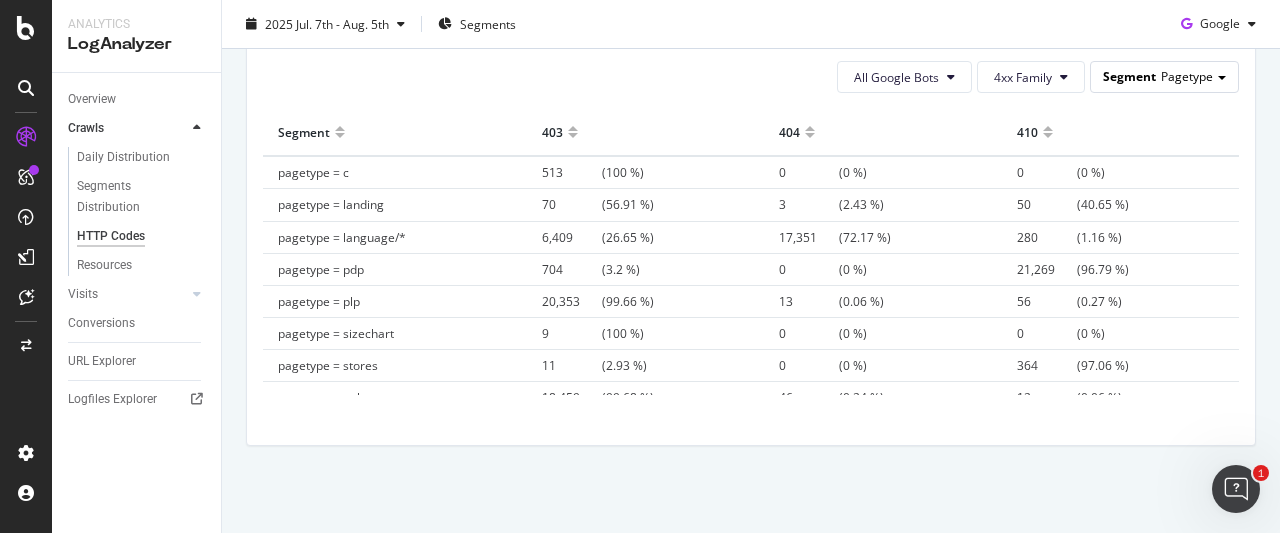 click on "Pagetype" at bounding box center [1187, 76] 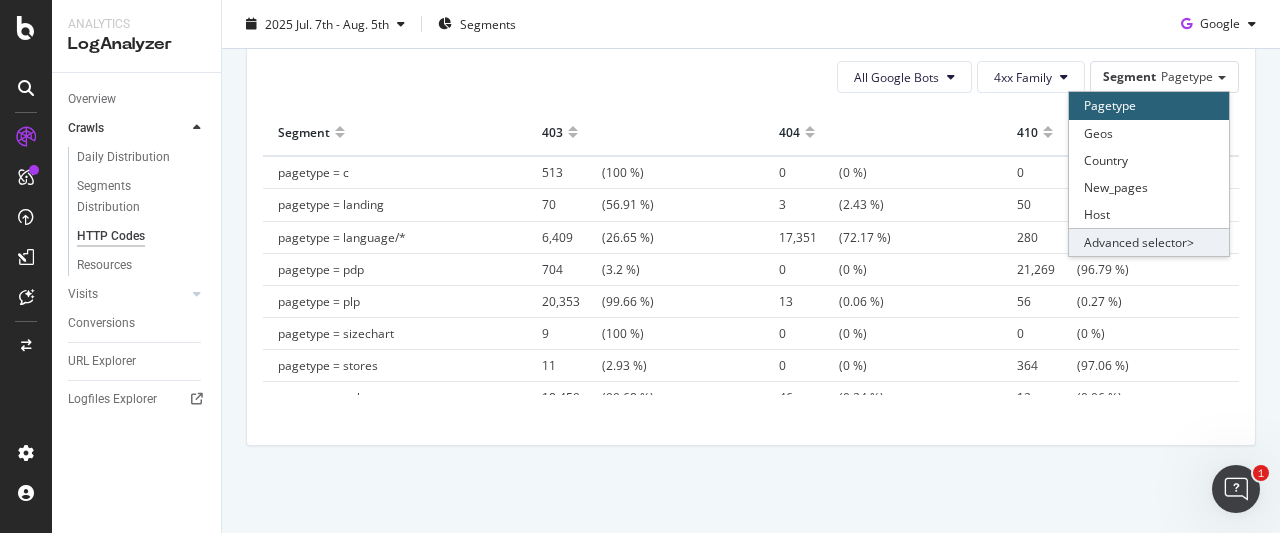 click on "Advanced selector  >" at bounding box center [1149, 242] 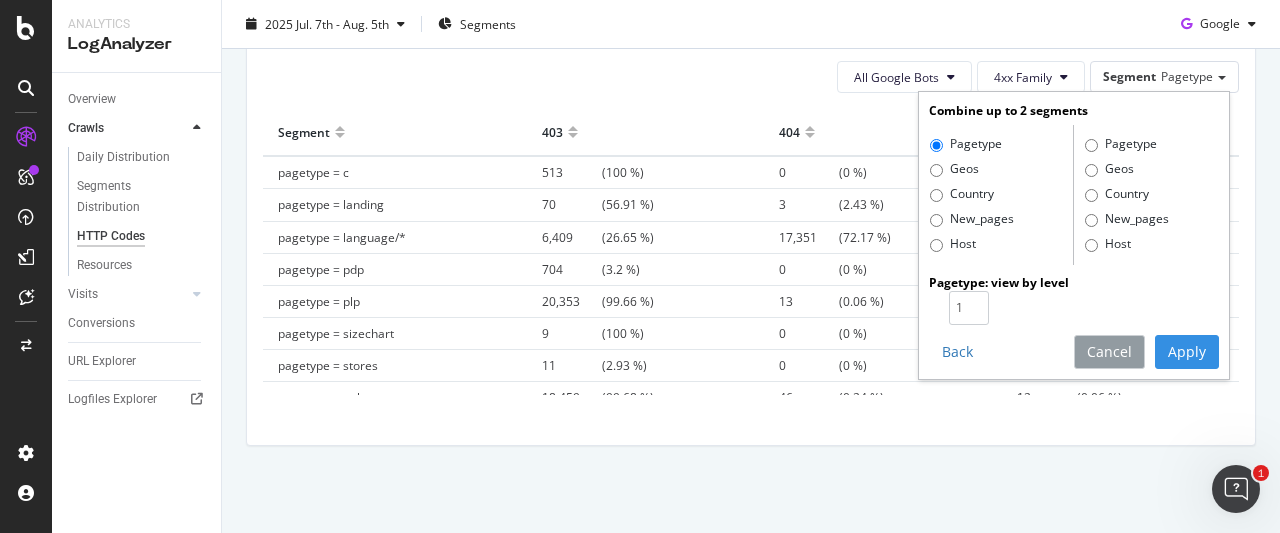 click on "Cancel" at bounding box center (1109, 352) 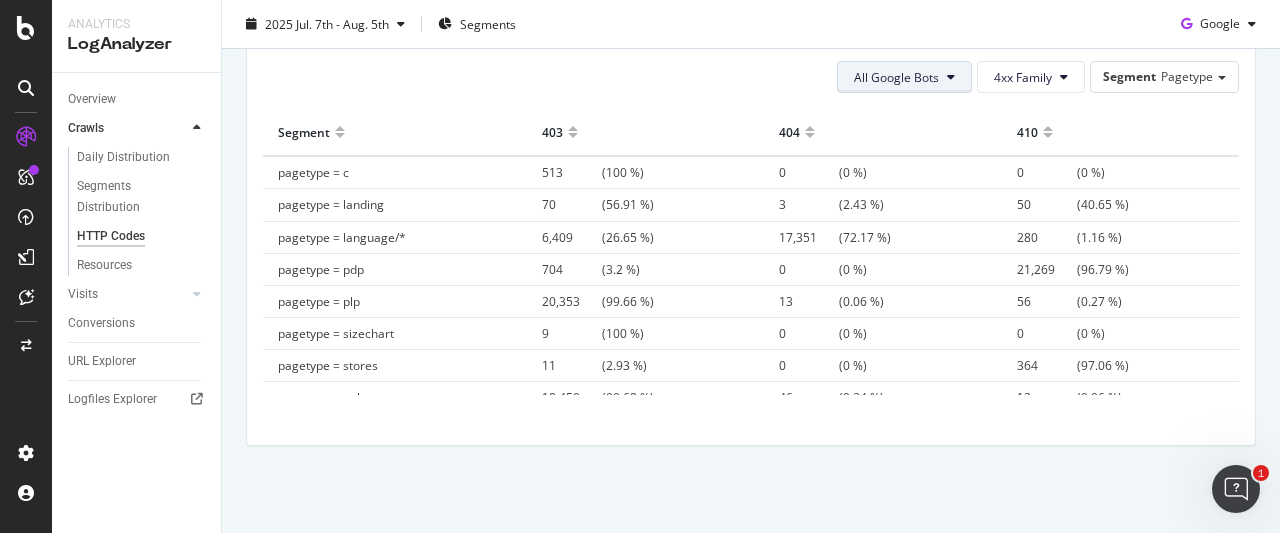 click on "All Google Bots" at bounding box center [904, 77] 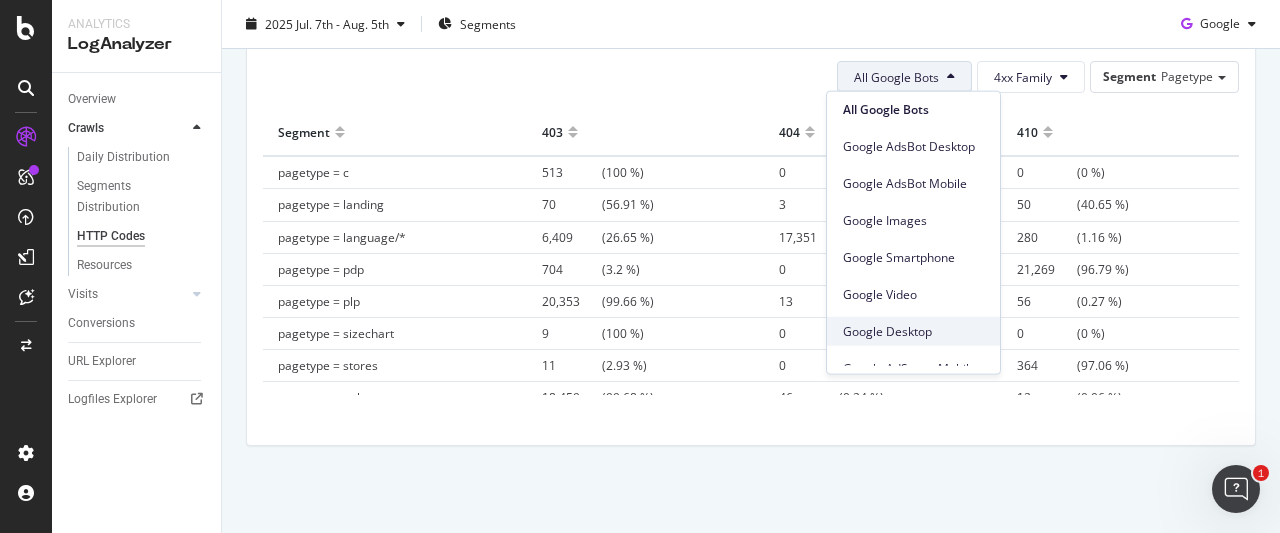 scroll, scrollTop: 0, scrollLeft: 0, axis: both 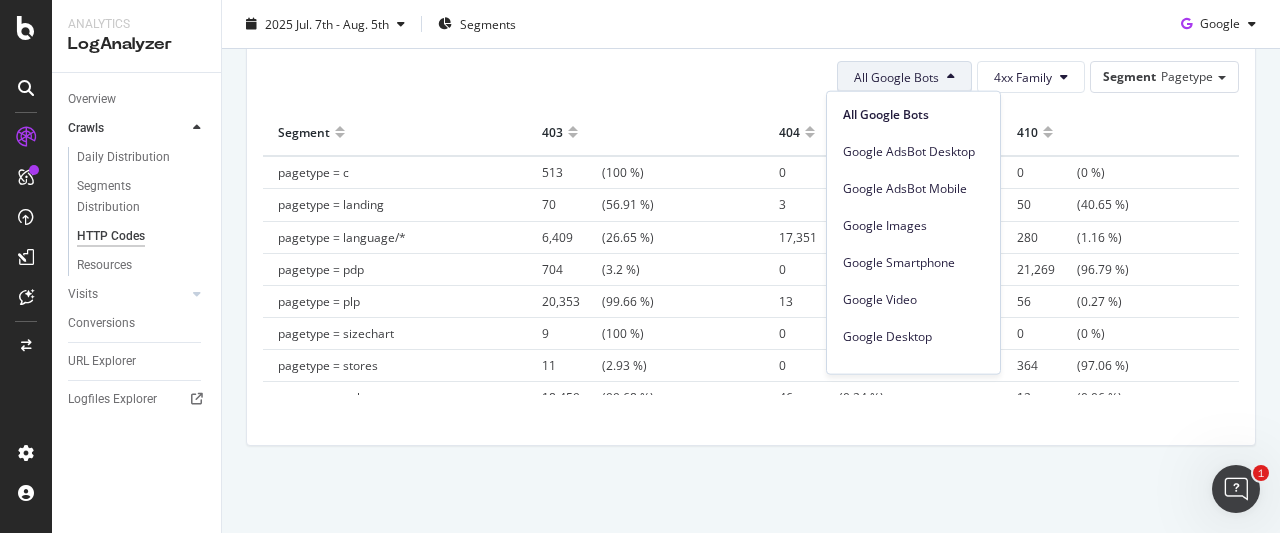 click on "All Google Bots 4xx Family Segment Pagetype" at bounding box center [751, 77] 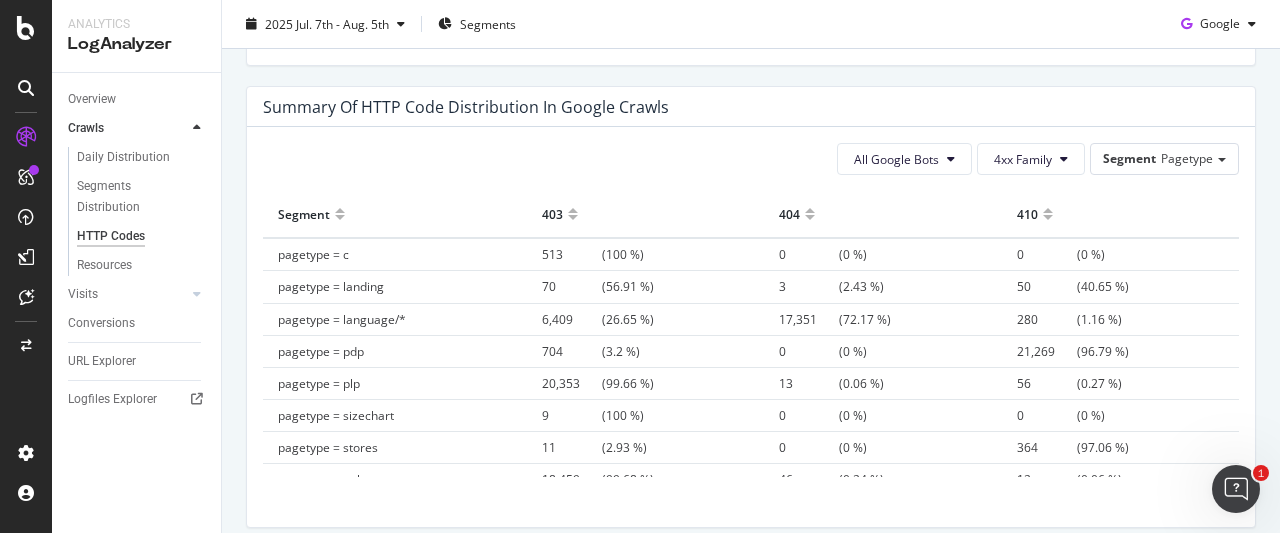 scroll, scrollTop: 1532, scrollLeft: 0, axis: vertical 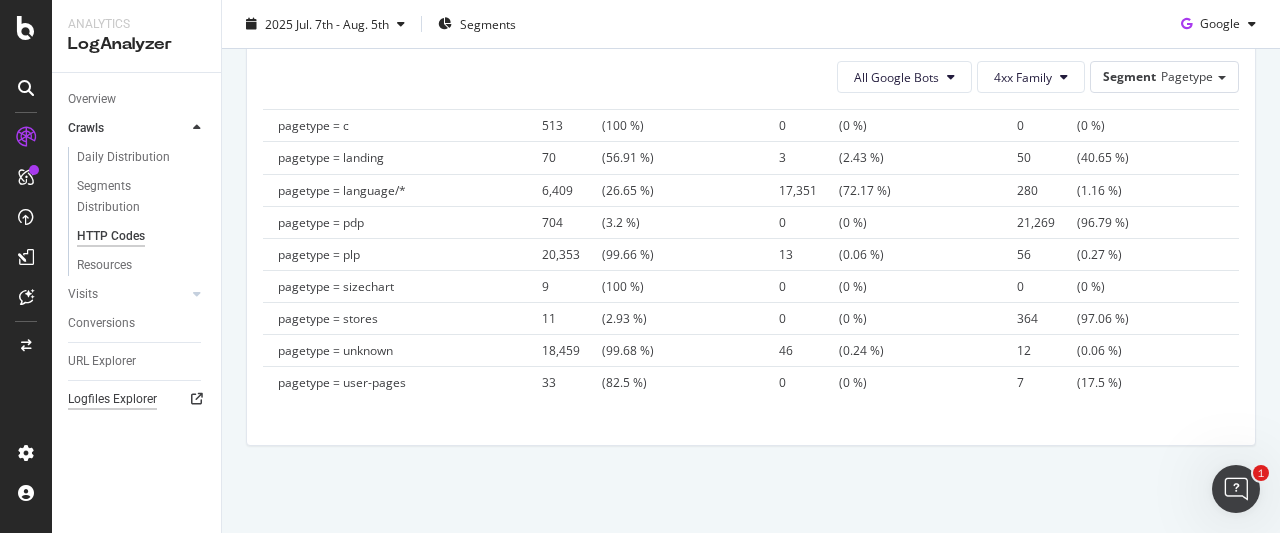 click on "Logfiles Explorer" at bounding box center (112, 399) 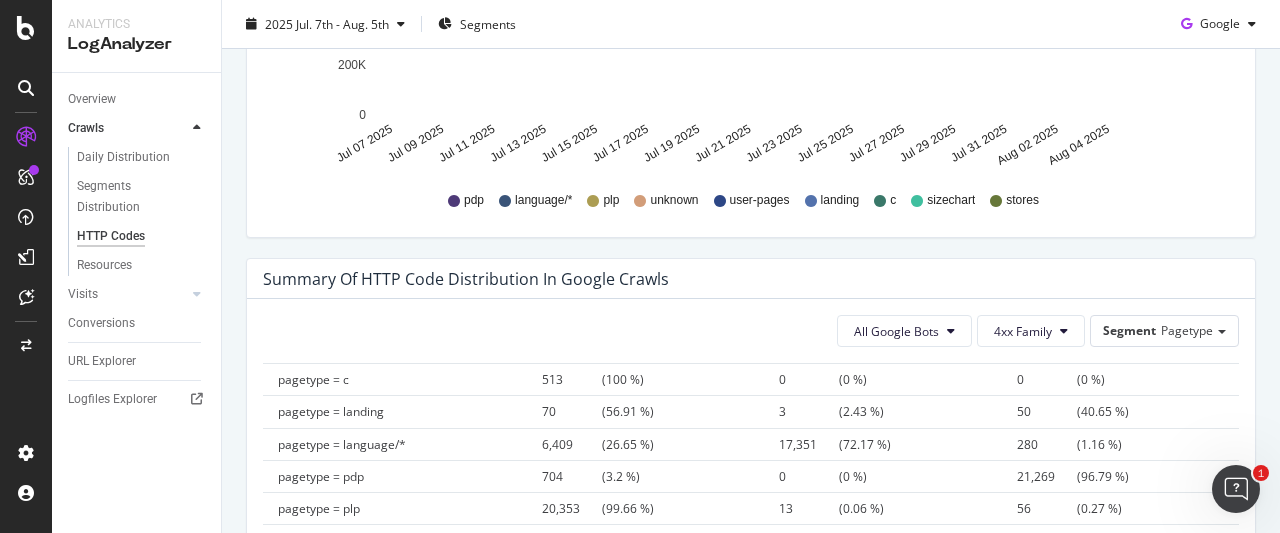 scroll, scrollTop: 1132, scrollLeft: 0, axis: vertical 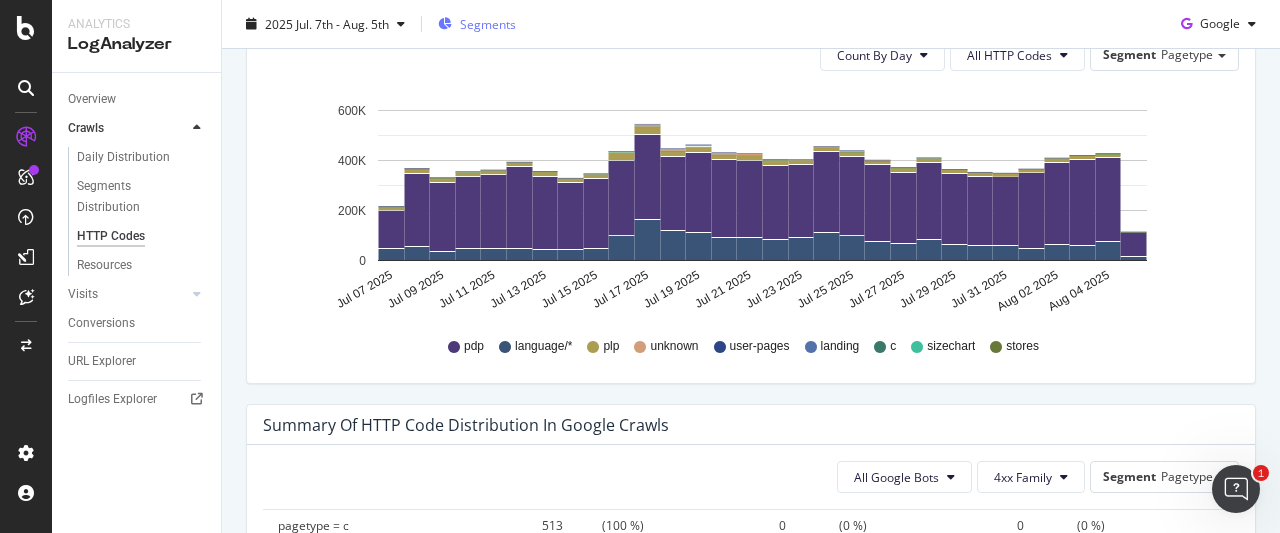 click at bounding box center (445, 24) 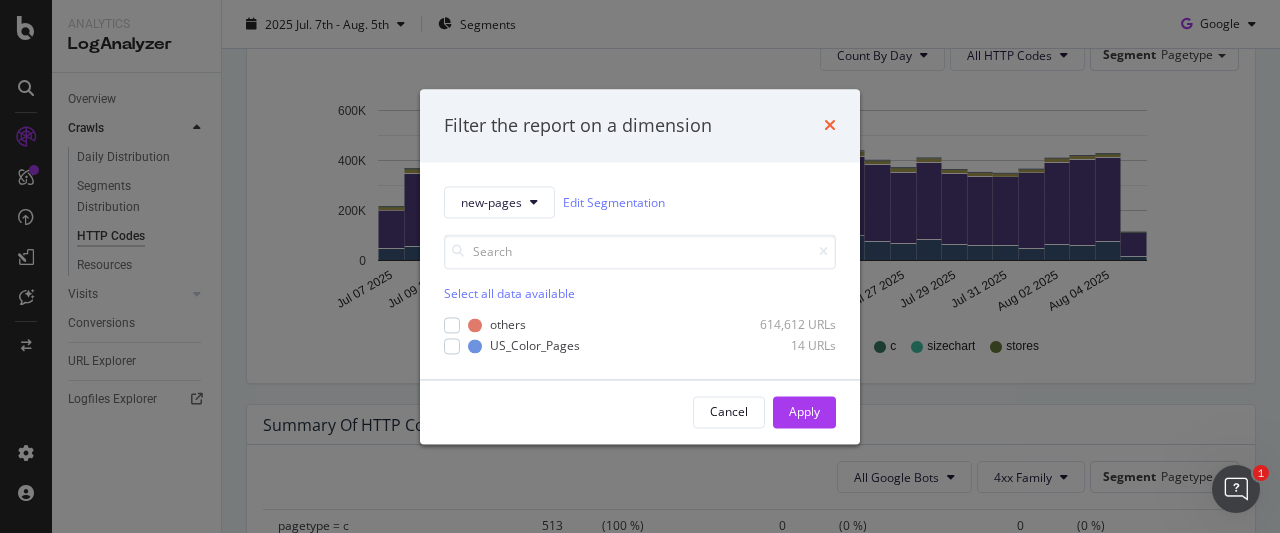 click at bounding box center (830, 126) 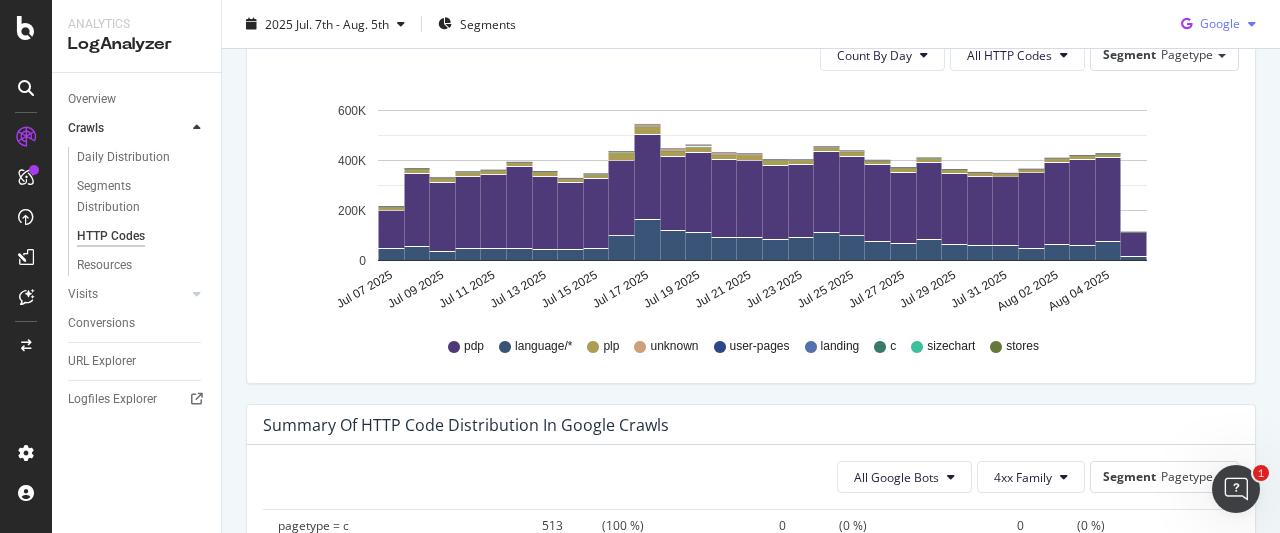 click at bounding box center [1252, 24] 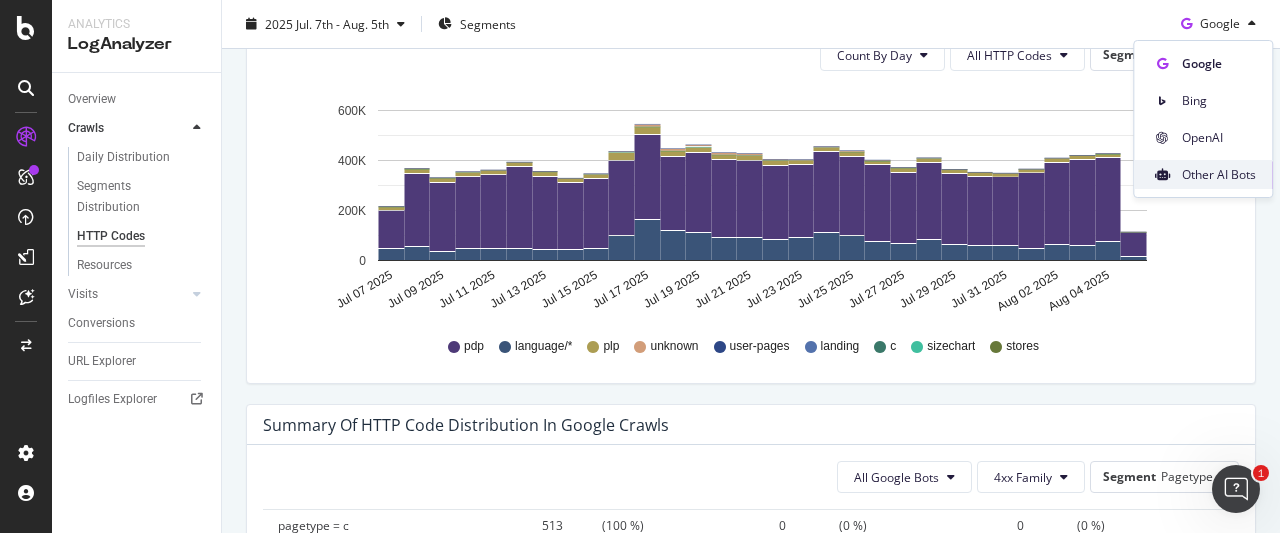 click on "Other AI Bots" at bounding box center [1219, 175] 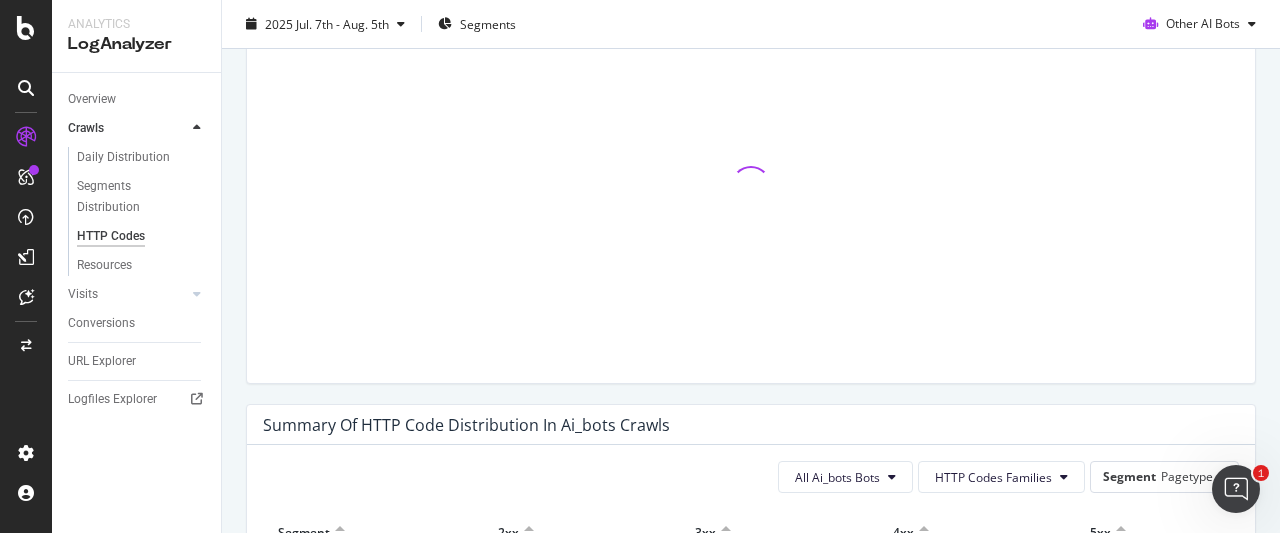 scroll, scrollTop: 1532, scrollLeft: 0, axis: vertical 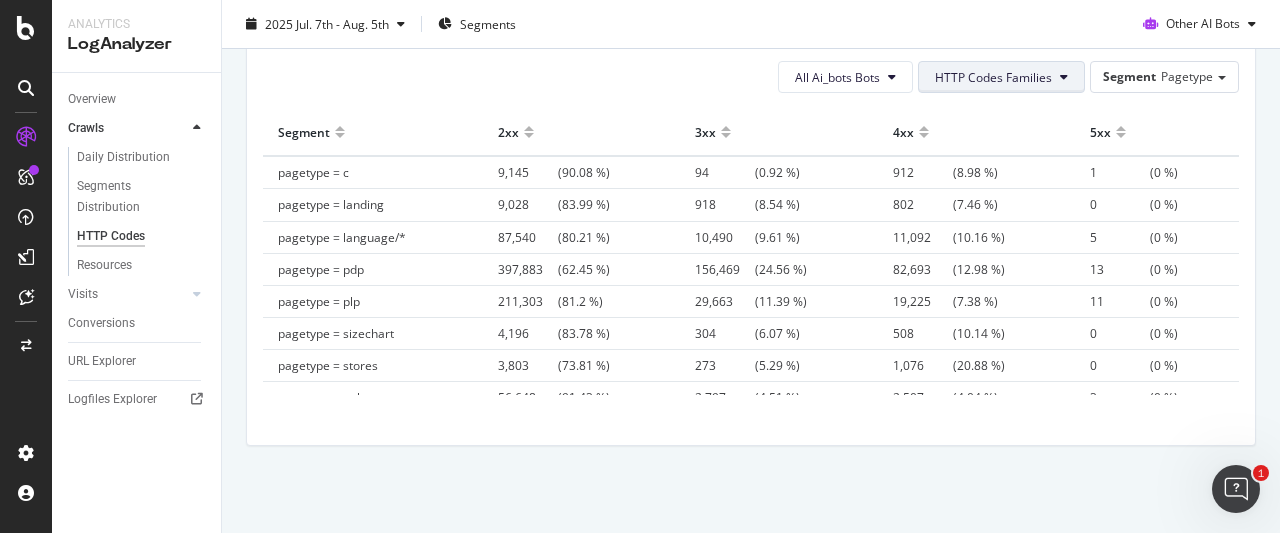 click on "HTTP Codes Families" at bounding box center [993, 77] 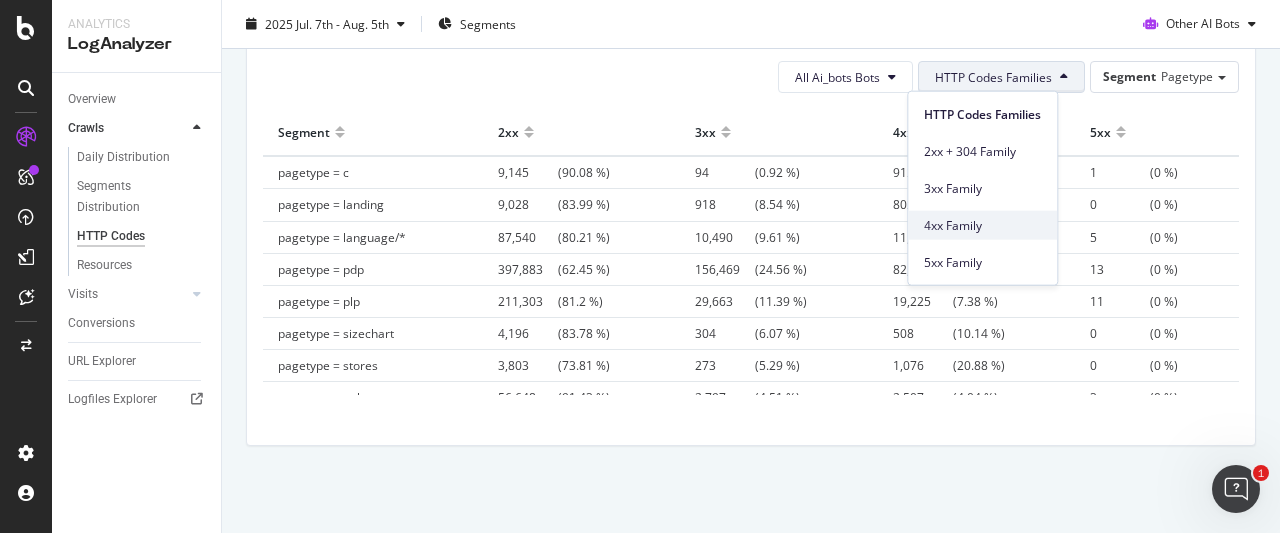 click on "4xx Family" at bounding box center [982, 225] 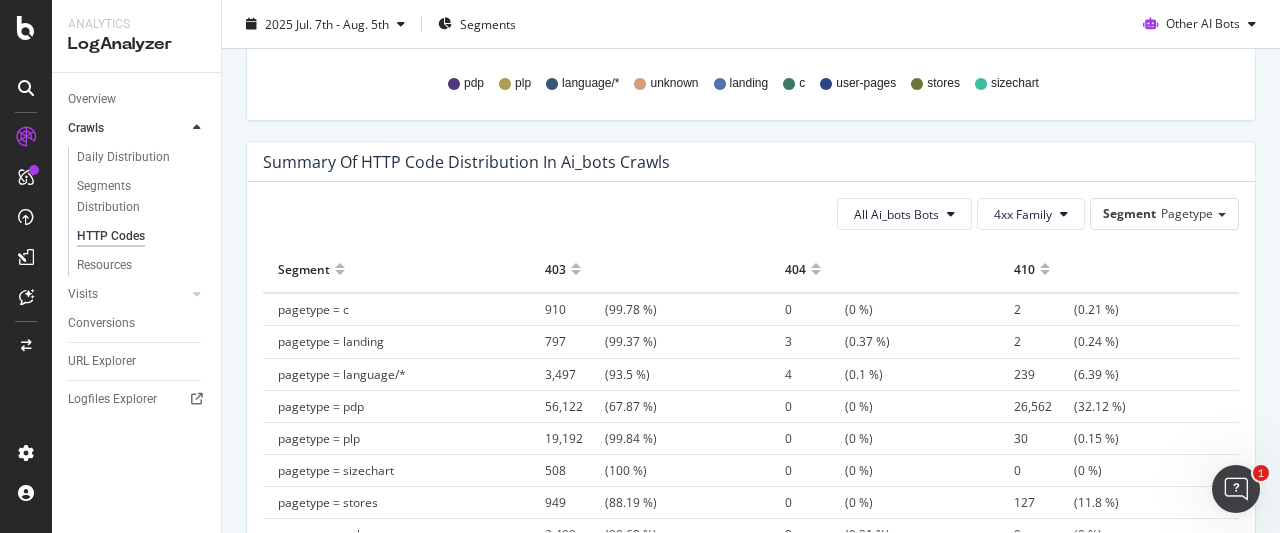 scroll, scrollTop: 1332, scrollLeft: 0, axis: vertical 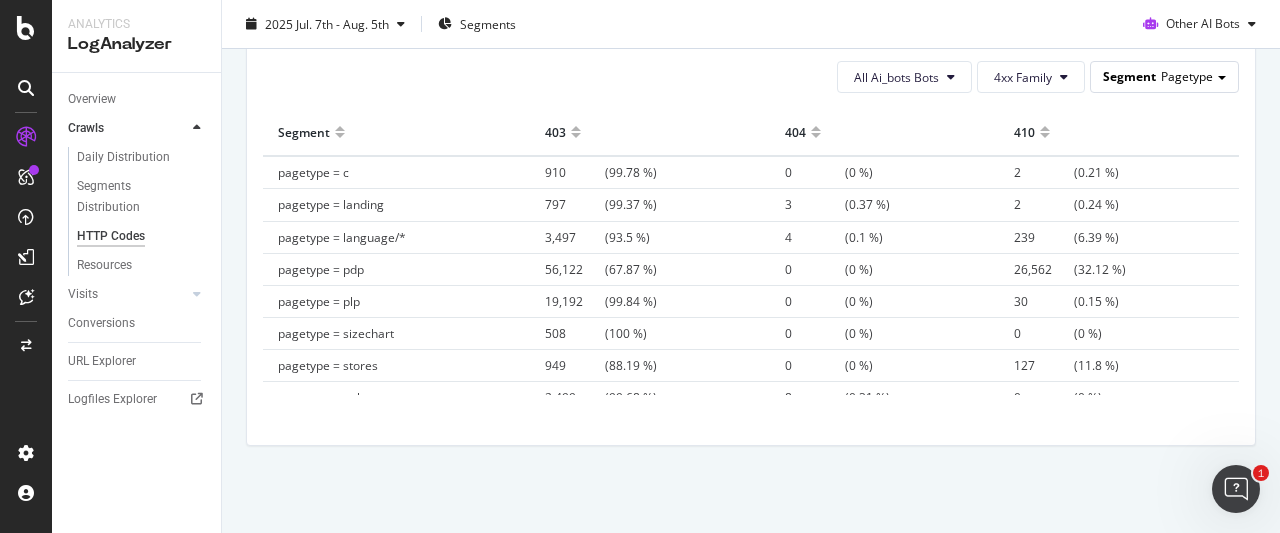 click on "Pagetype" at bounding box center (1187, 76) 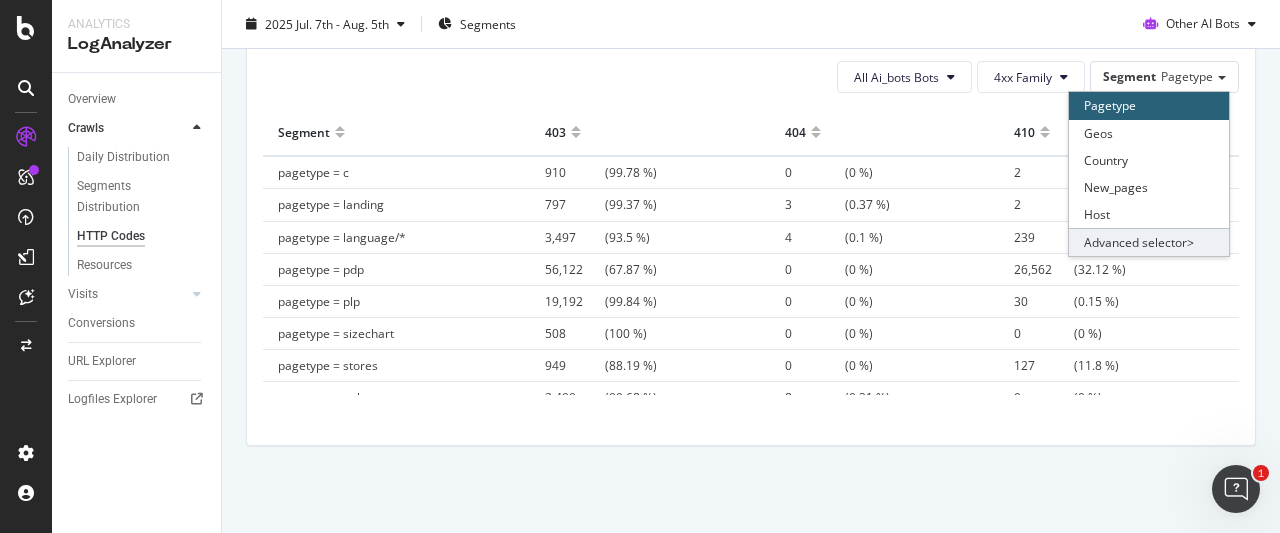click on "Advanced selector  >" at bounding box center (1149, 242) 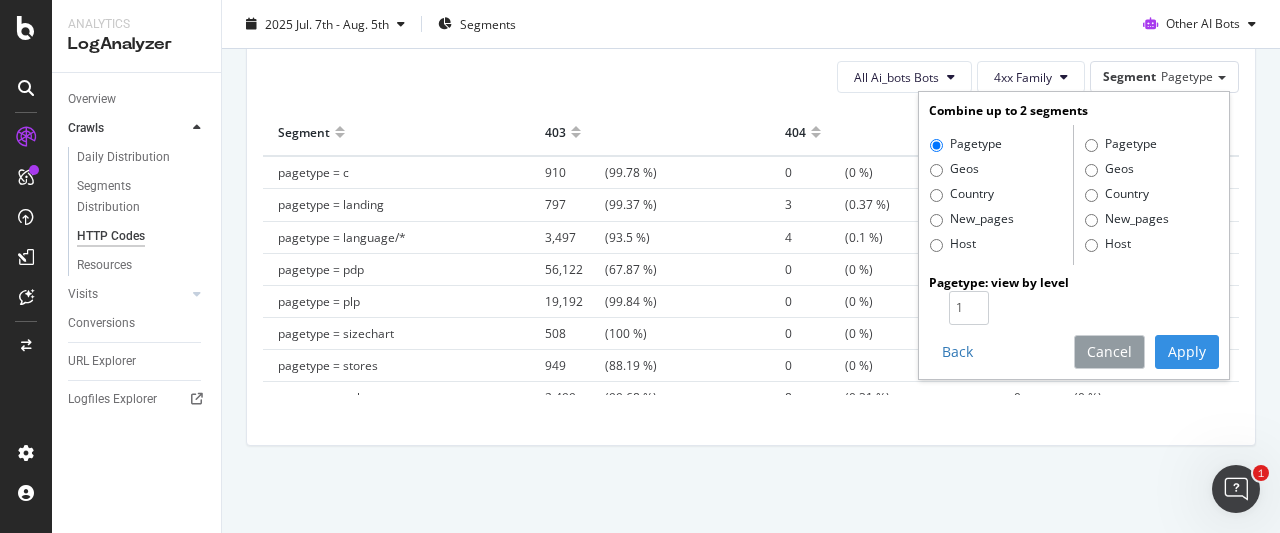 click on "Cancel" at bounding box center (1109, 352) 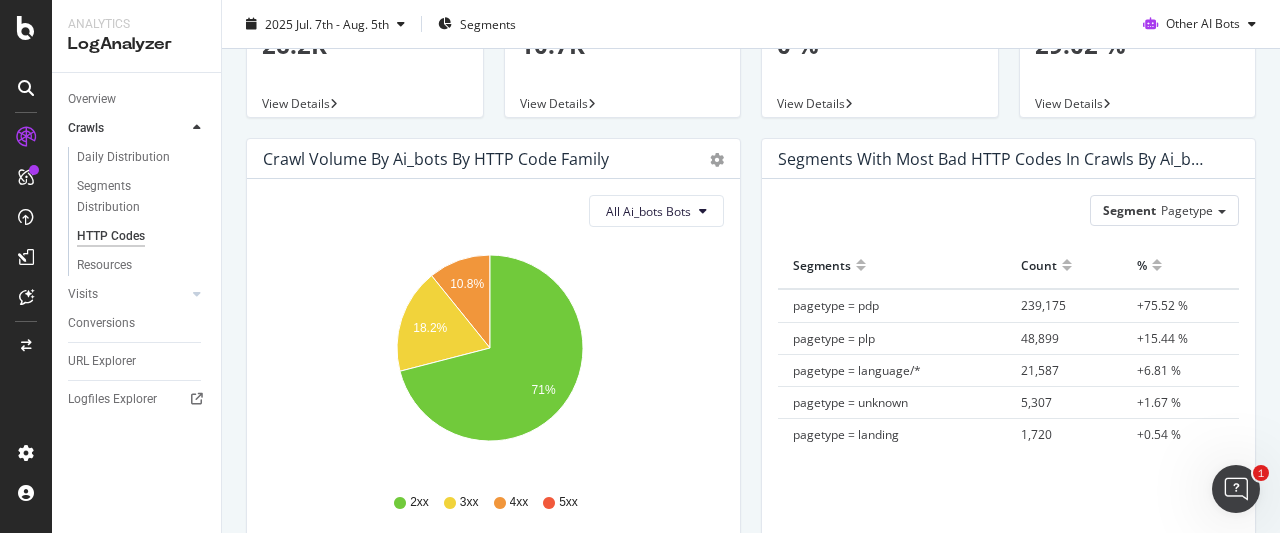 scroll, scrollTop: 0, scrollLeft: 0, axis: both 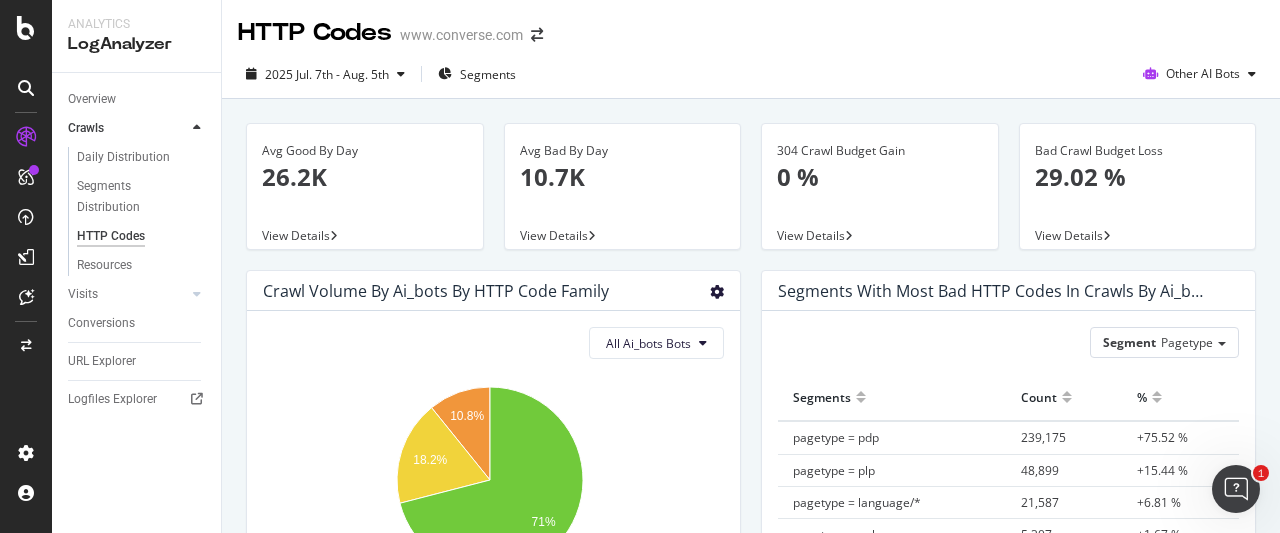 click at bounding box center [717, 292] 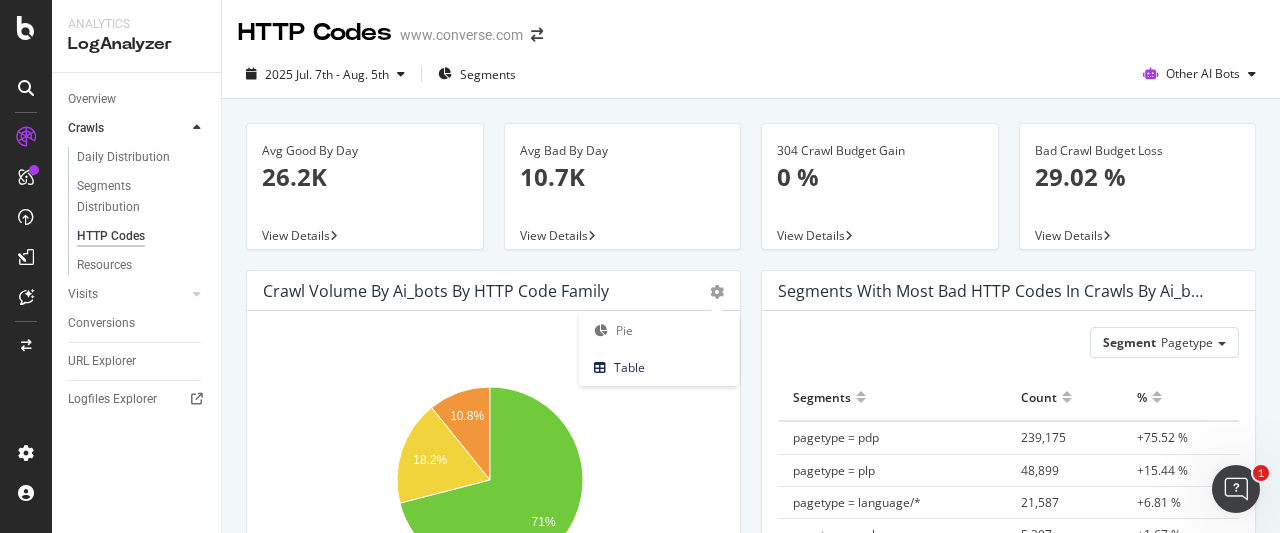 click on "Avg Bad By Day 10.7K  View Details" at bounding box center (623, 196) 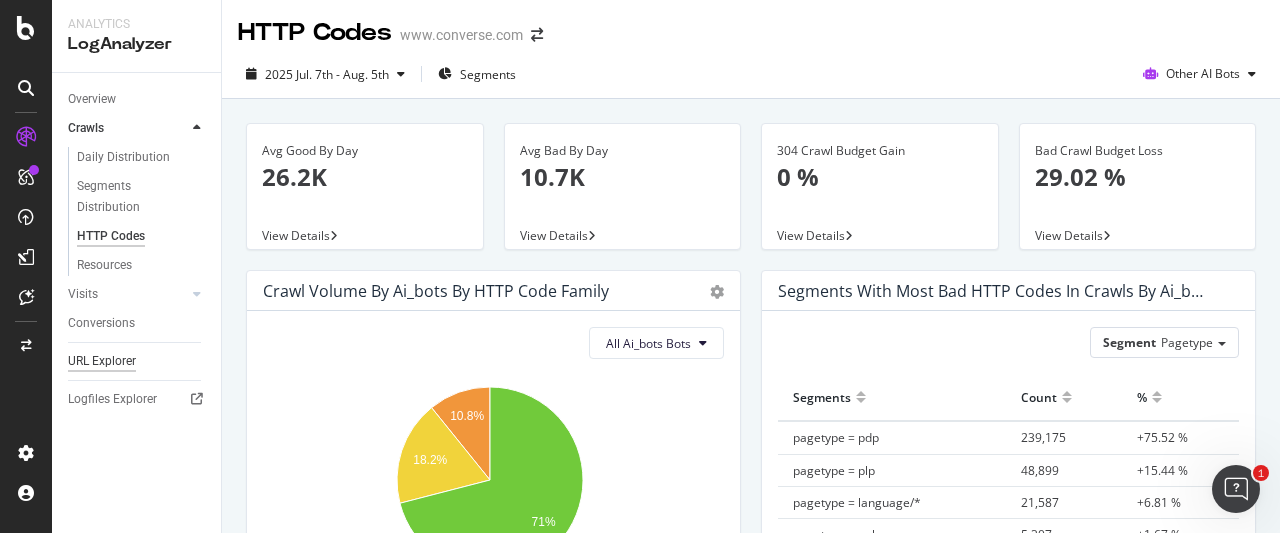 click on "URL Explorer" at bounding box center [102, 361] 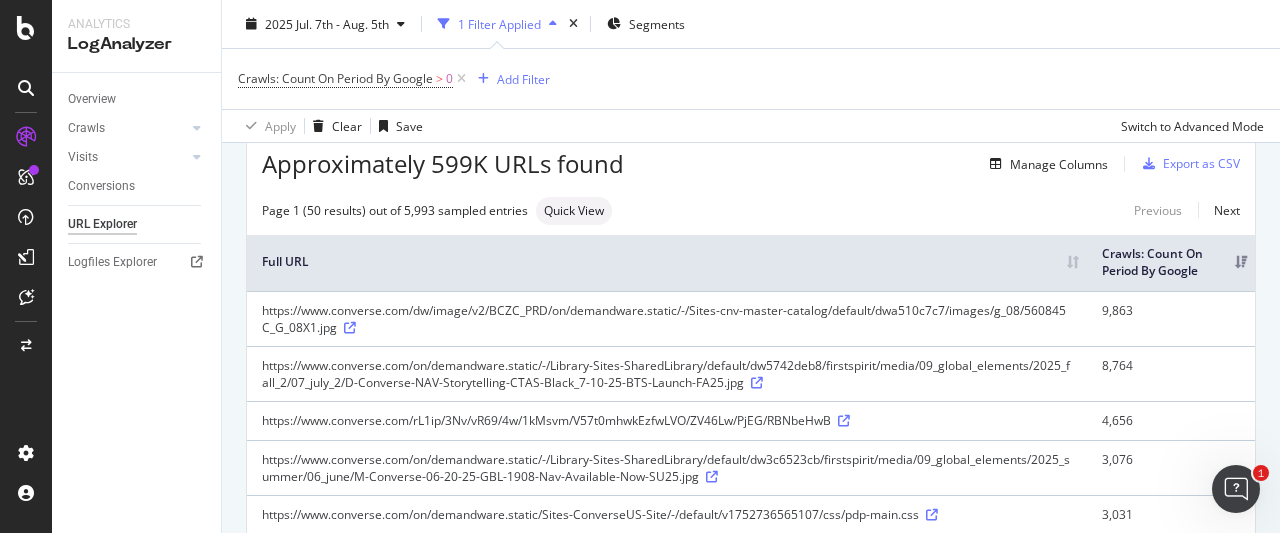 scroll, scrollTop: 0, scrollLeft: 0, axis: both 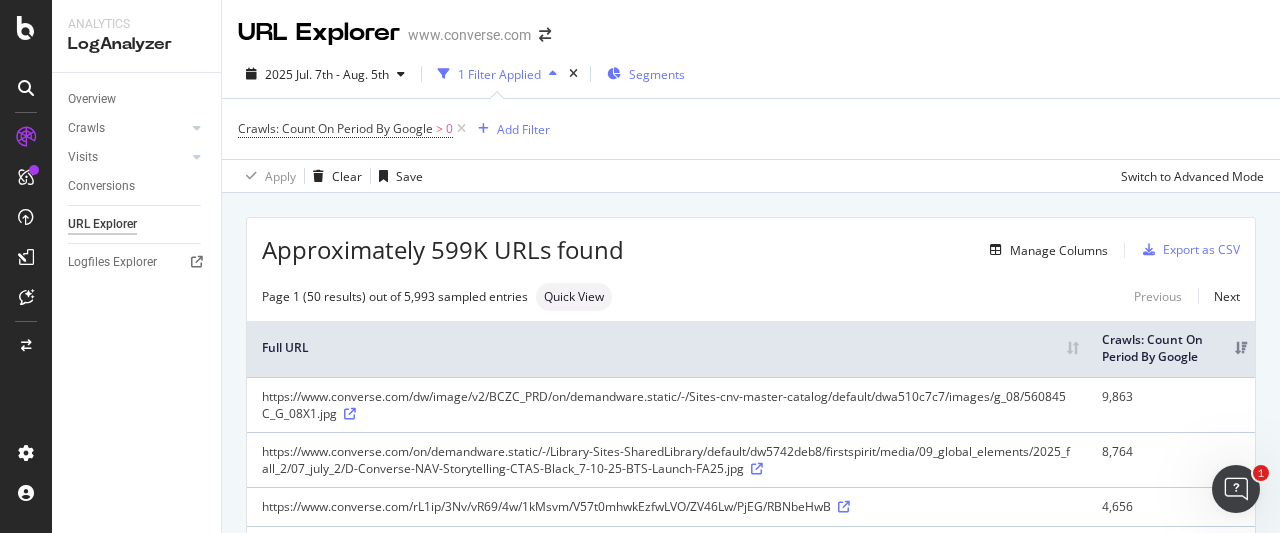 click on "Segments" at bounding box center (657, 74) 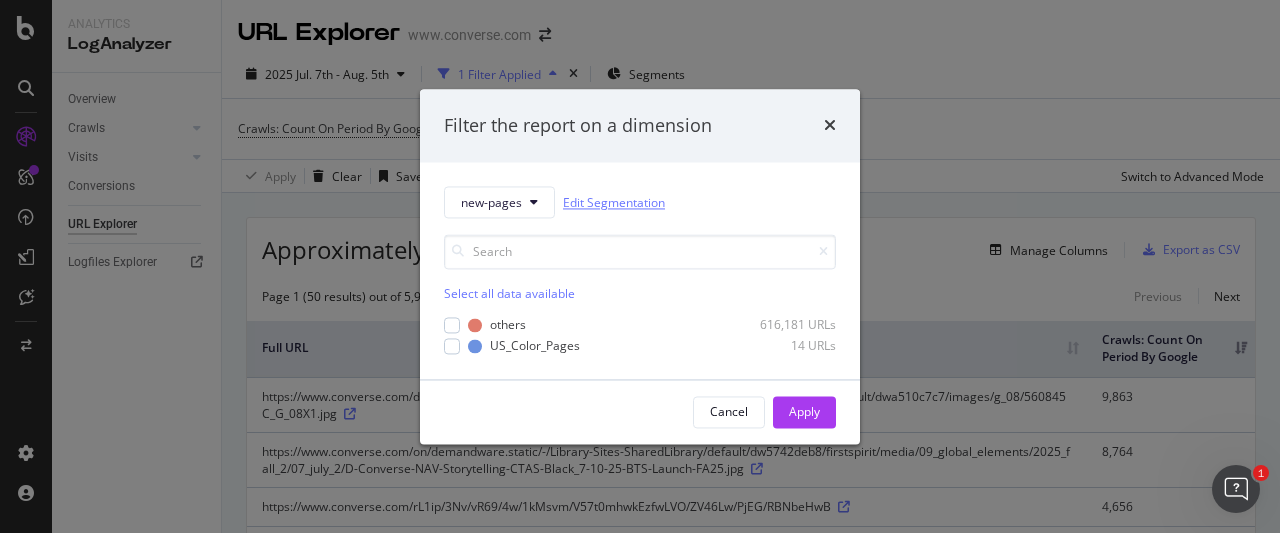 click on "Edit Segmentation" at bounding box center (614, 202) 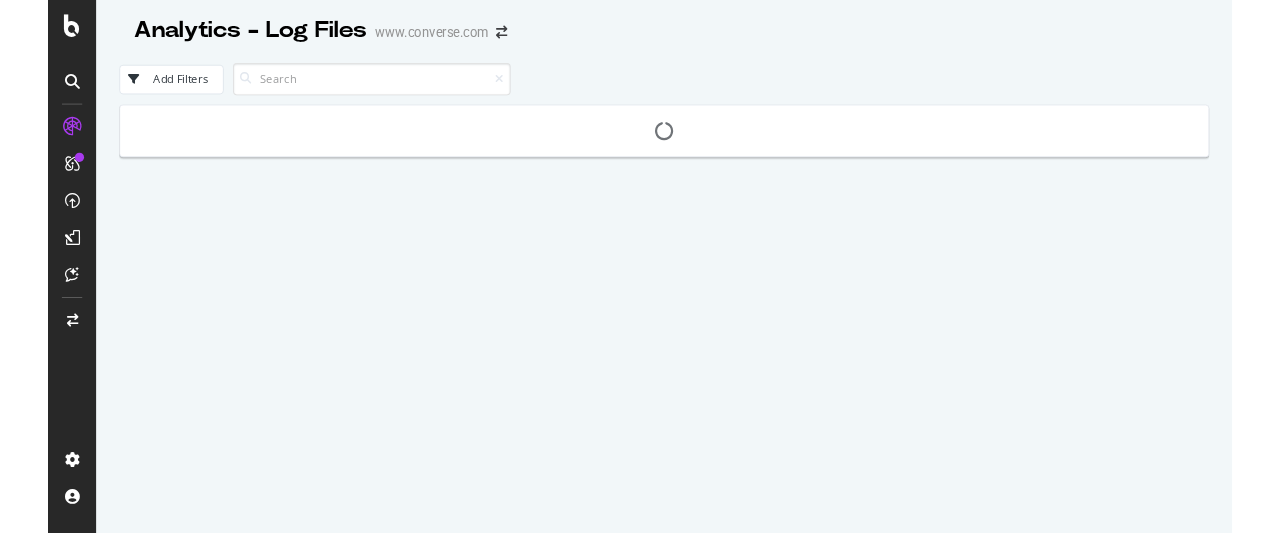 scroll, scrollTop: 0, scrollLeft: 0, axis: both 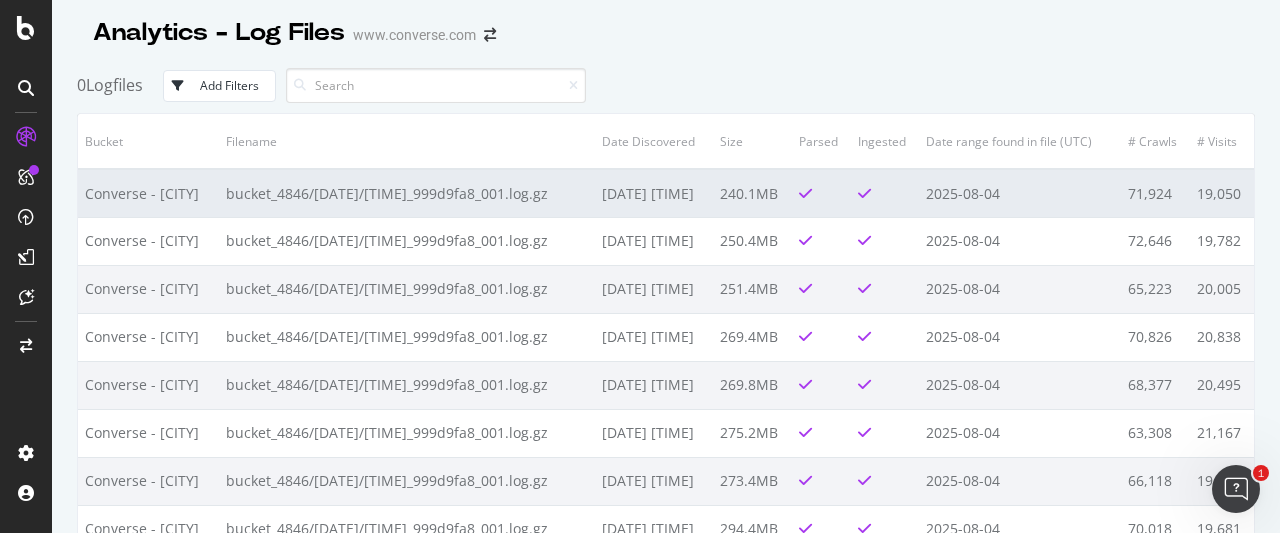 click on "bucket_4846/[DATE]/[TIME]_999d9fa8_001.log.gz" at bounding box center (407, 193) 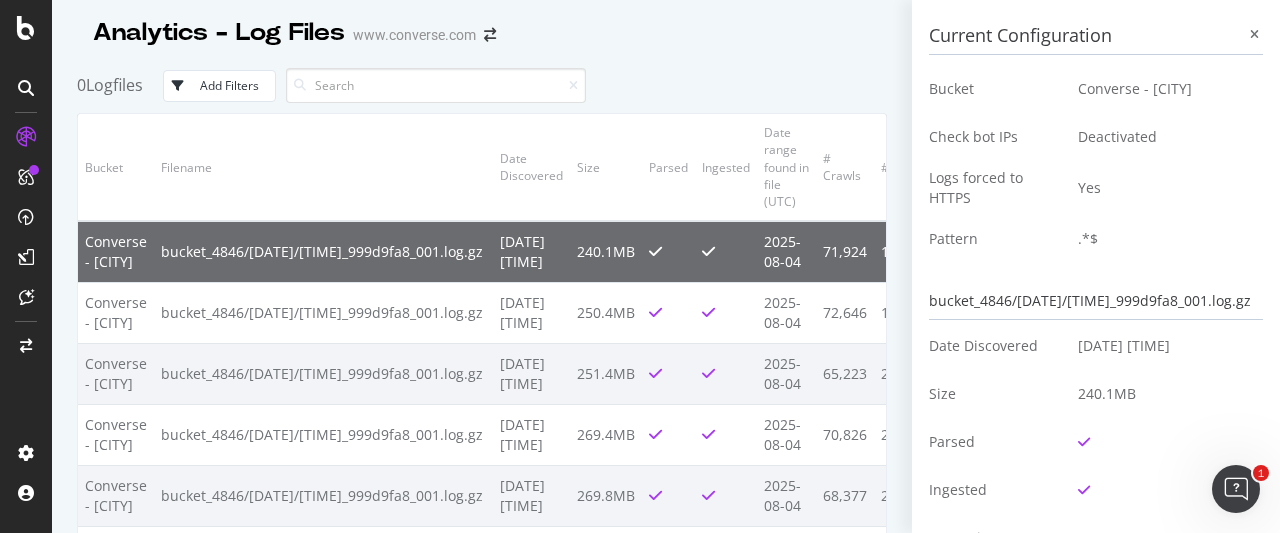 click on "[DATE] [TIME]" at bounding box center (531, 252) 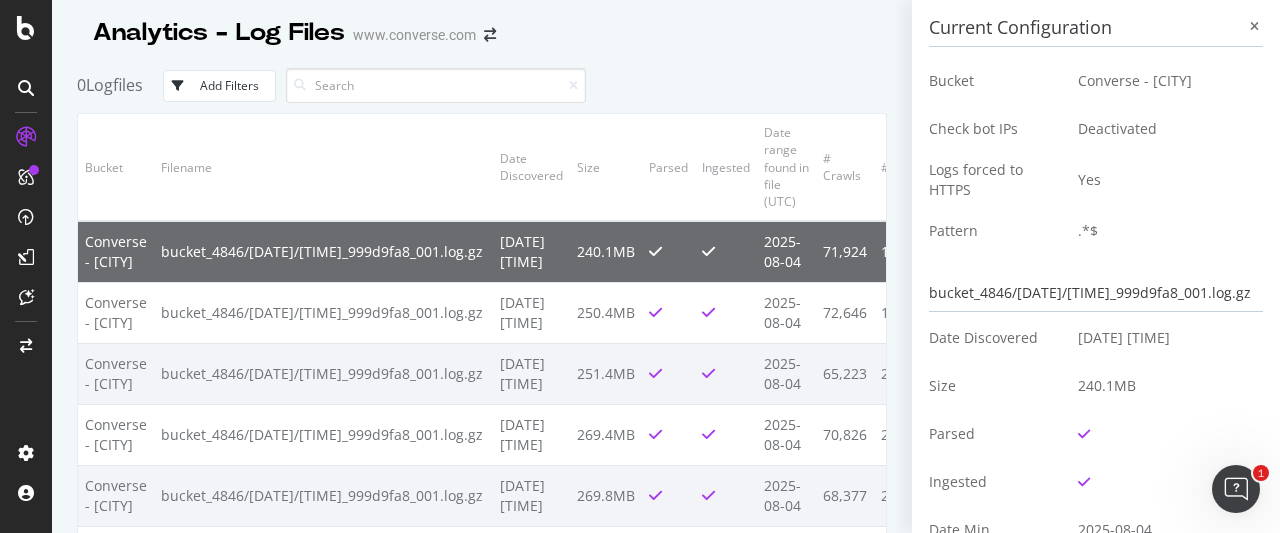 scroll, scrollTop: 0, scrollLeft: 0, axis: both 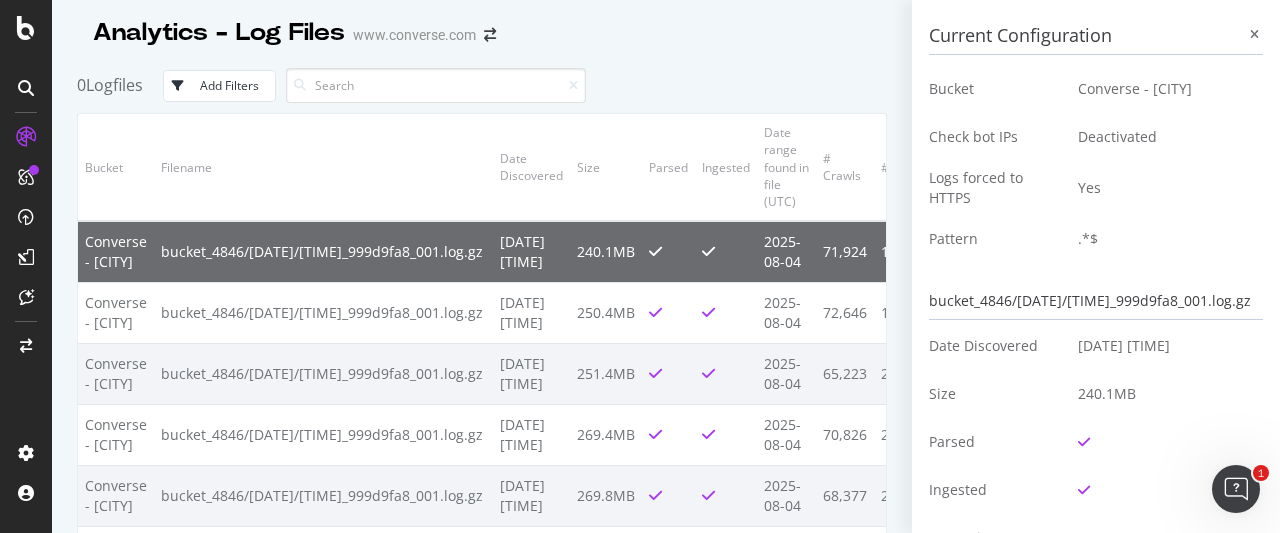 click on "Current Configuration Bucket Converse - [CITY] Check bot IPs Deactivated Logs forced to HTTPS Yes Pattern .*$ bucket_4846/[DATE]/[TIME]_999d9fa8_001.log.gz Date Discovered [DATE] [TIME] Size [NUMBER] Parsed Ingested Date Min [DATE] Date Max [DATE] Total Crawls [NUMBER] Total Visits [NUMBER] Skipped Lines Referer Not Organic [NUMBER] Google Bing OpenAI Other AI Bots Crawls ([NUMBER]) [DATE] [NUMBER] [NUMBER] [NUMBER] [NUMBER] [NUMBER] [NUMBER] [NUMBER] [NUMBER] Crawls ([NUMBER]) Google Storebot Google Smartphone Google Desktop more Visits ([NUMBER]) [DATE] [NUMBER] [NUMBER] Date visits [DATE] [NUMBER] Visits ([NUMBER]) visits" at bounding box center (1096, 266) 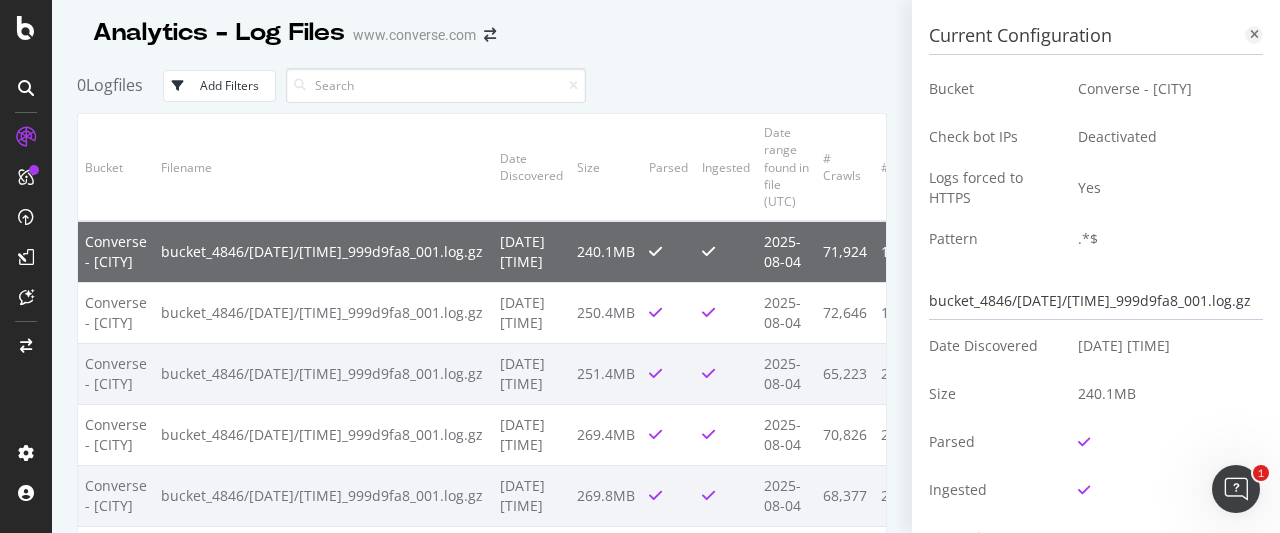 click at bounding box center [1254, 35] 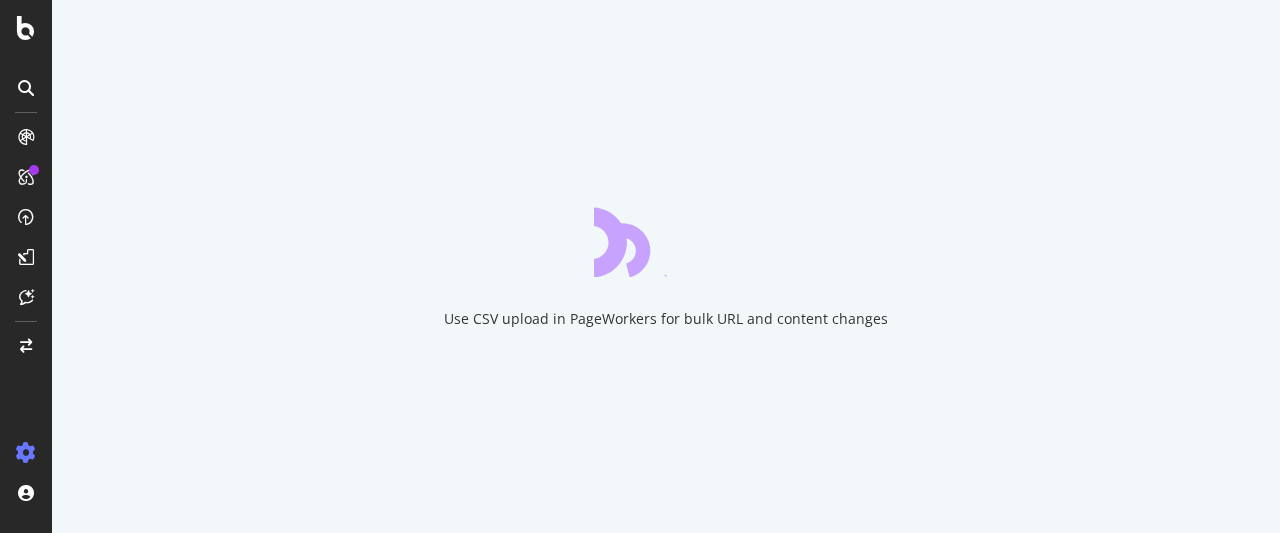 scroll, scrollTop: 0, scrollLeft: 0, axis: both 